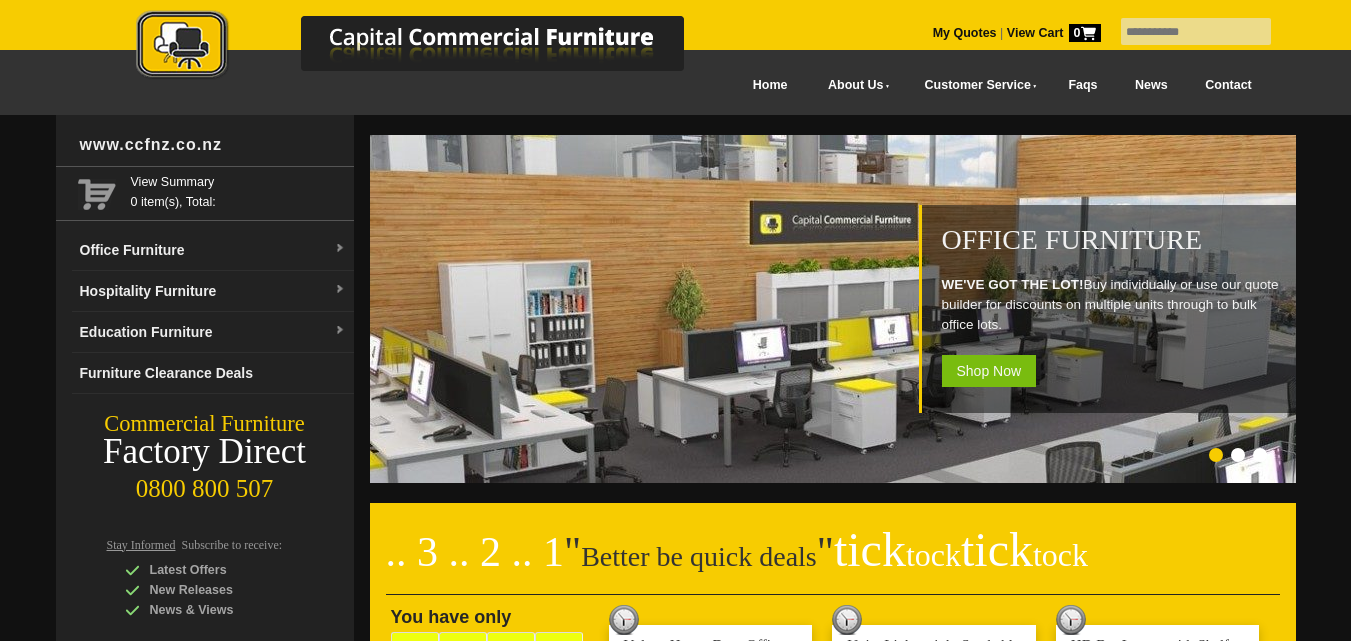 scroll, scrollTop: 0, scrollLeft: 0, axis: both 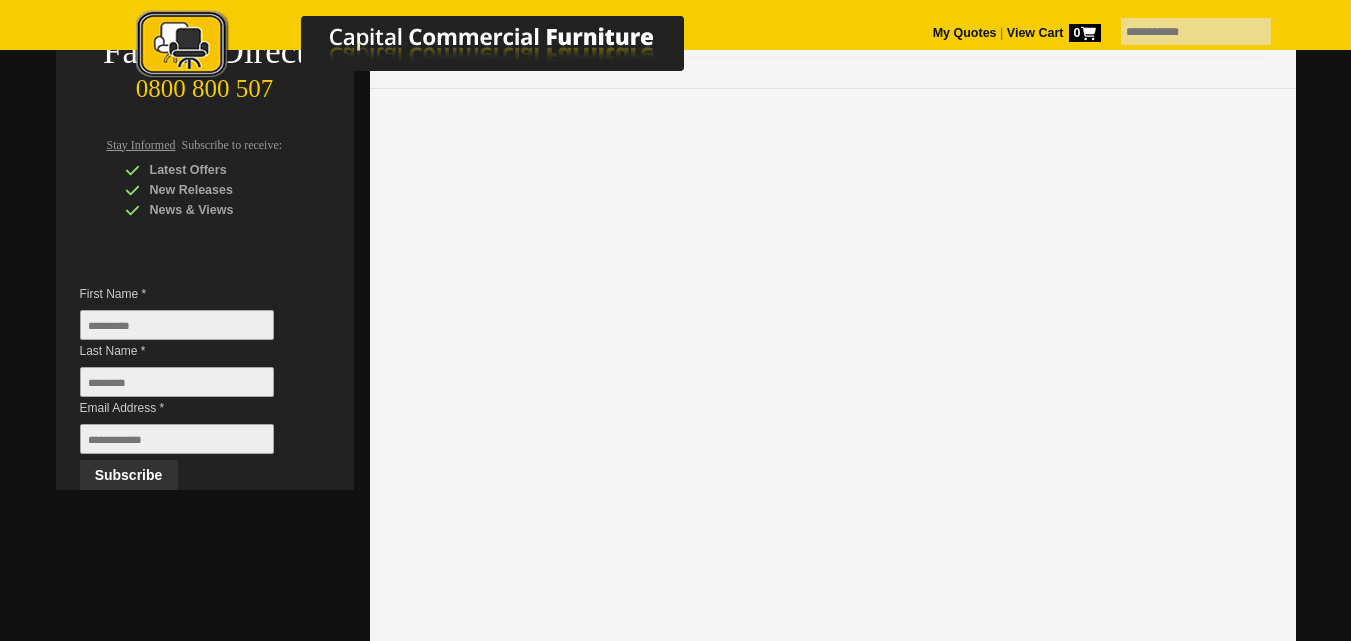 click at bounding box center (177, 325) 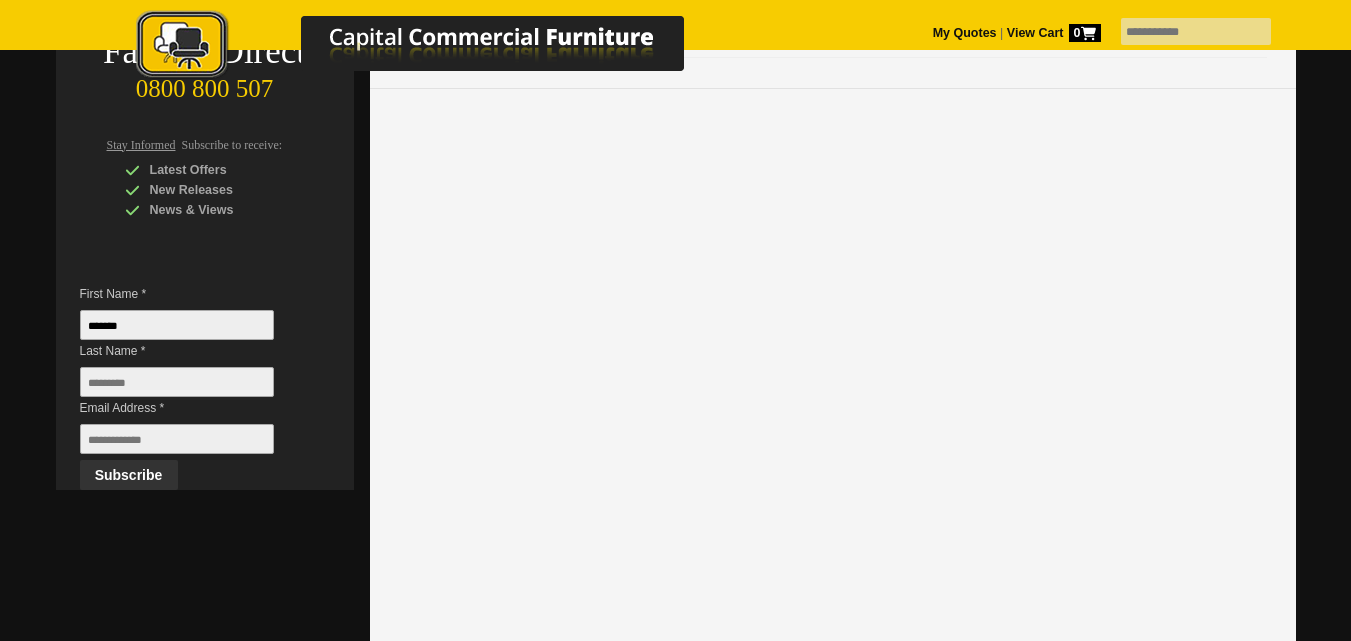 type on "*****" 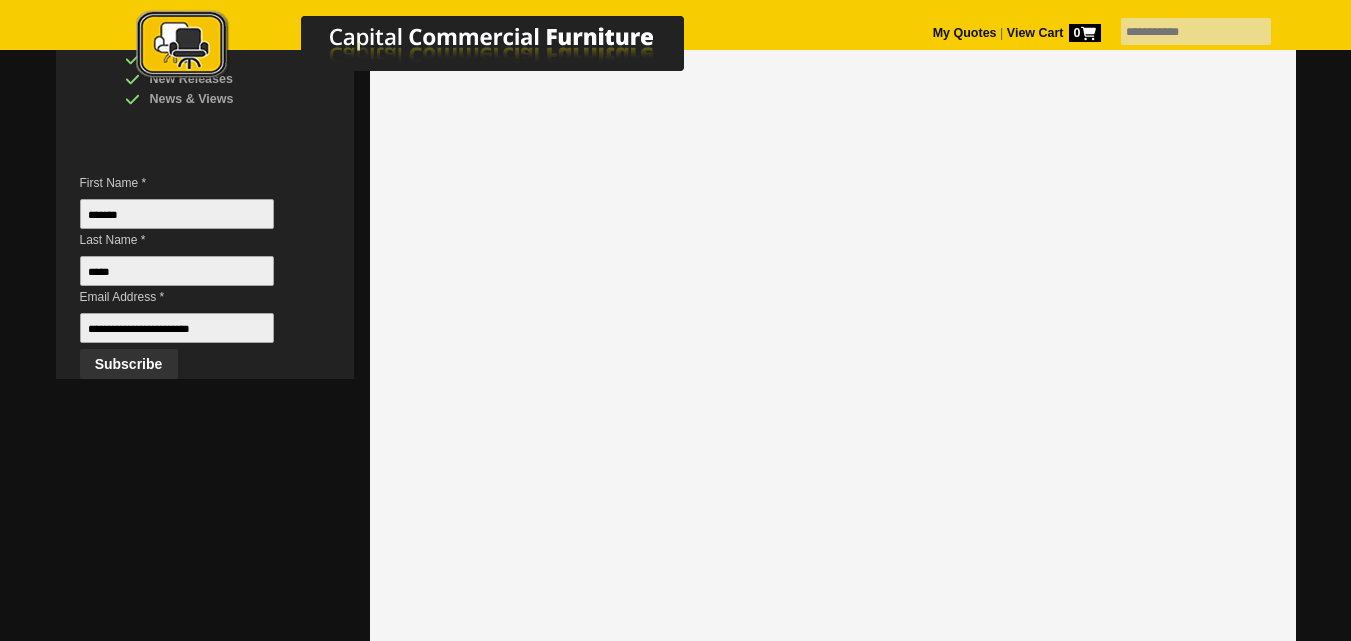 scroll, scrollTop: 500, scrollLeft: 0, axis: vertical 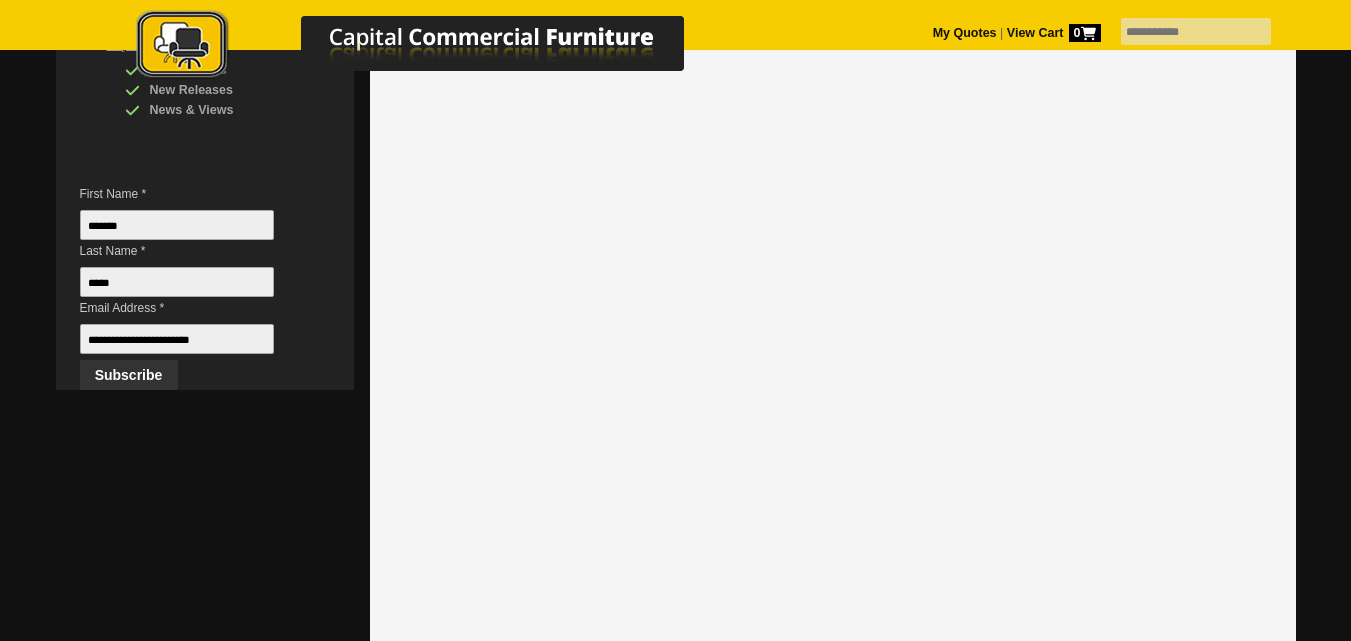click on "www.ccfnz.co.nz
View Summary 0 item(s), Total:
Office Furniture
Boardroom Tables Meeting Chairs Office Chairs Office Tables & Desks Corner Desks Office Furniture NZ Electric Standing Desks Computer Desk Home Desks Office Screens Partitions Filing Cabinets Bookcases Storage Cupboards Tambour Cabinets Office Lockers Reception Chairs Reception Desks Pinboards Noticeboards Whiteboards Office Sofas
Hospitality Furniture
Bar Stools Bar Leaners & Bar Tables Canteen Tables Church Chairs Pews Coat Stands Coffee Tables Folding Chairs Folding Tables Plastic Chairs Stackable Chairs Restaurant Cafe Chairs Restaurant Cafe Outdoor Chairs Restaurant Cafe Table Bases Restaurant Cafe Table Tops Sofas Couches Waiting Room Chairs
Education Furniture
Classroom Furniture Lecterns Podiums NZ Lecture Hall Chairs Sick Bay Beds Staffroom Seating Student Chairs Study Chair Student Desks Study Desks Trestle Tables" at bounding box center (205, 2) 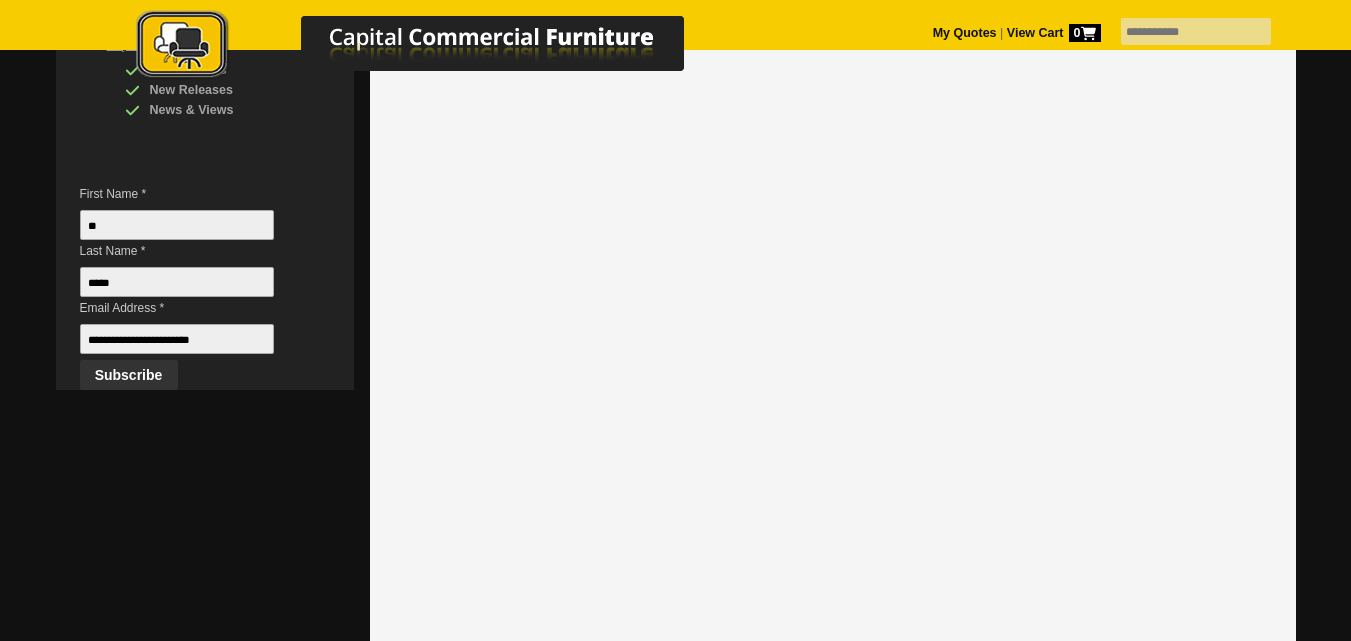 type on "*" 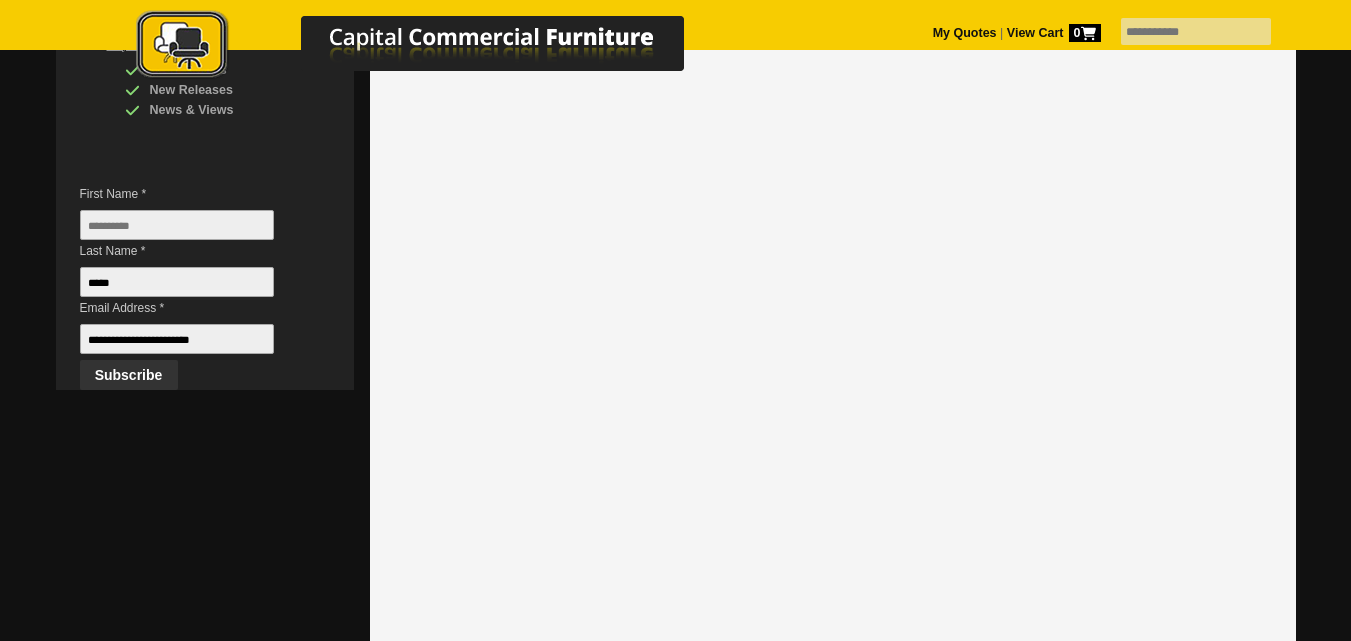 type 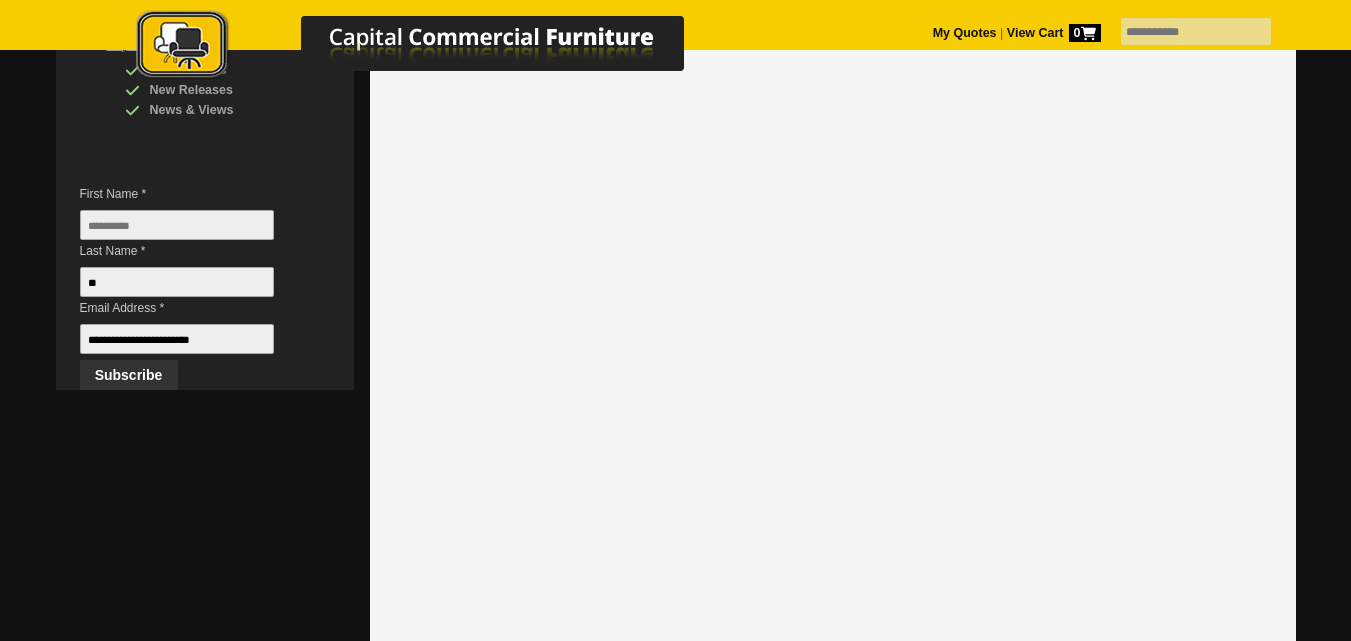 type on "*" 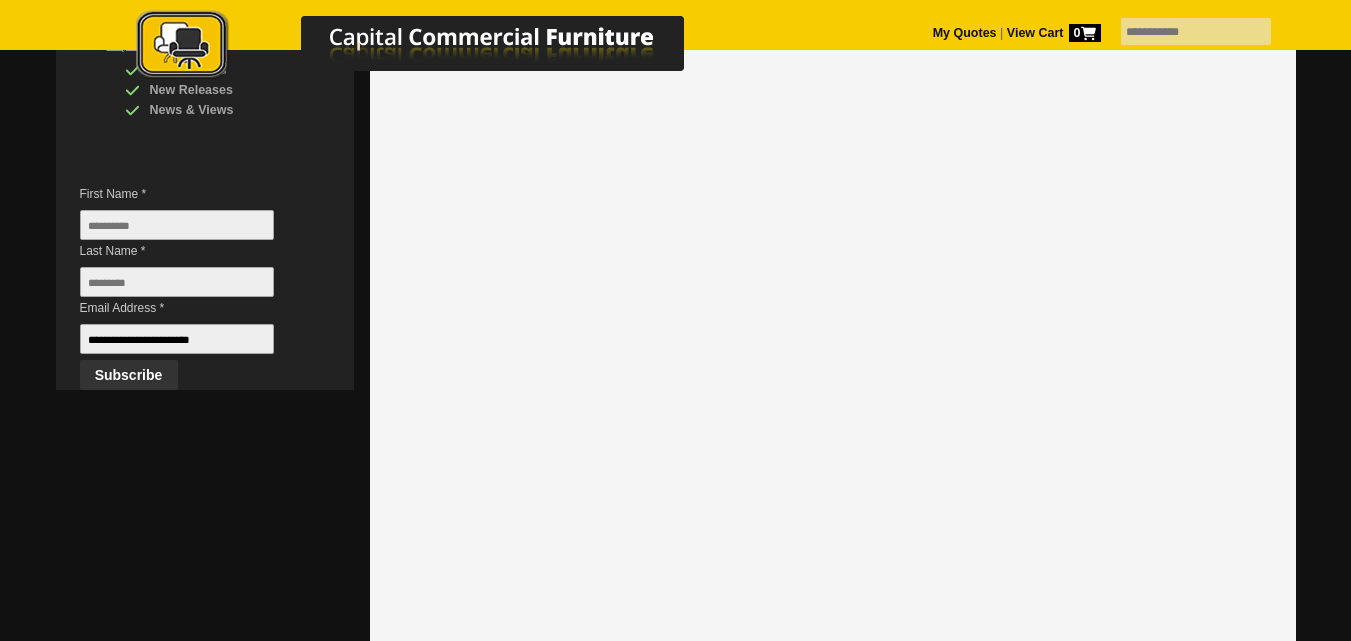 type 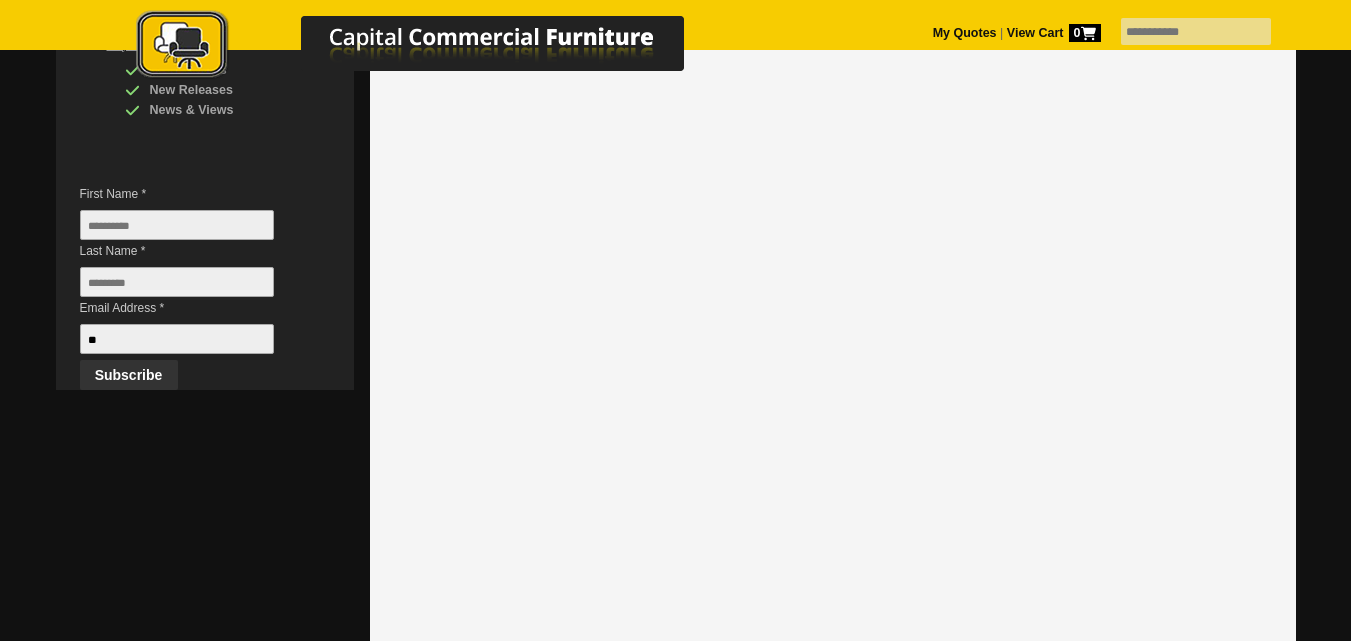 type on "*" 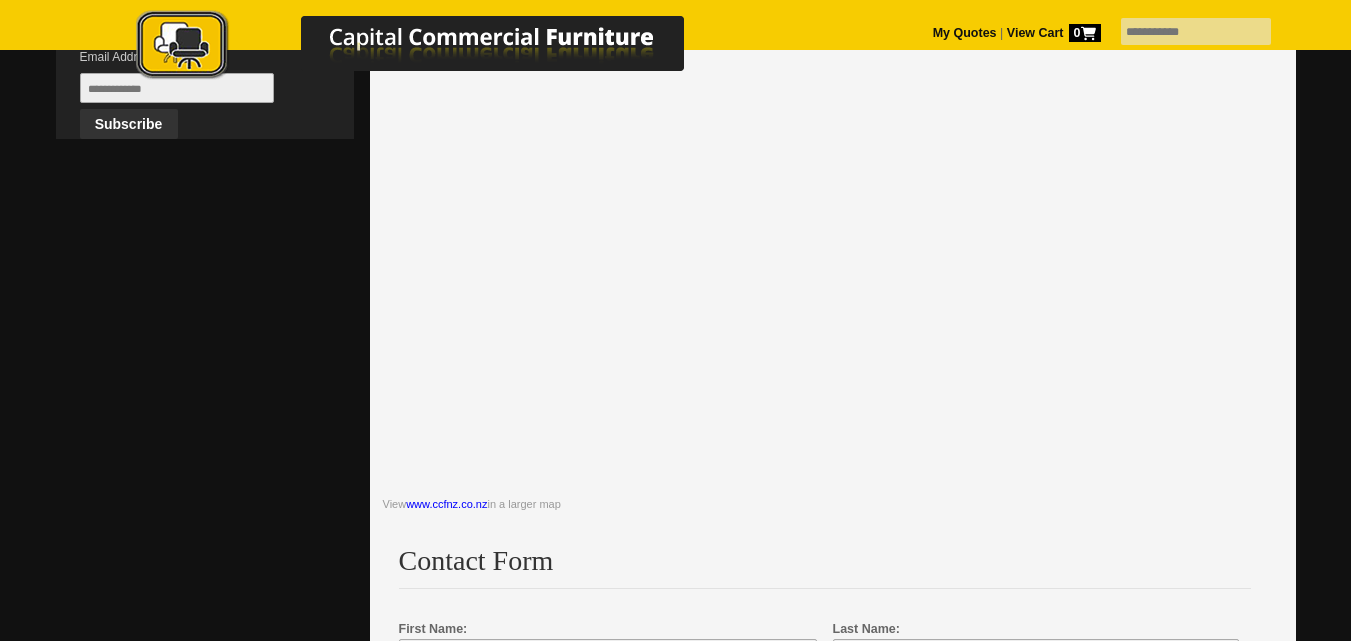 scroll, scrollTop: 1000, scrollLeft: 0, axis: vertical 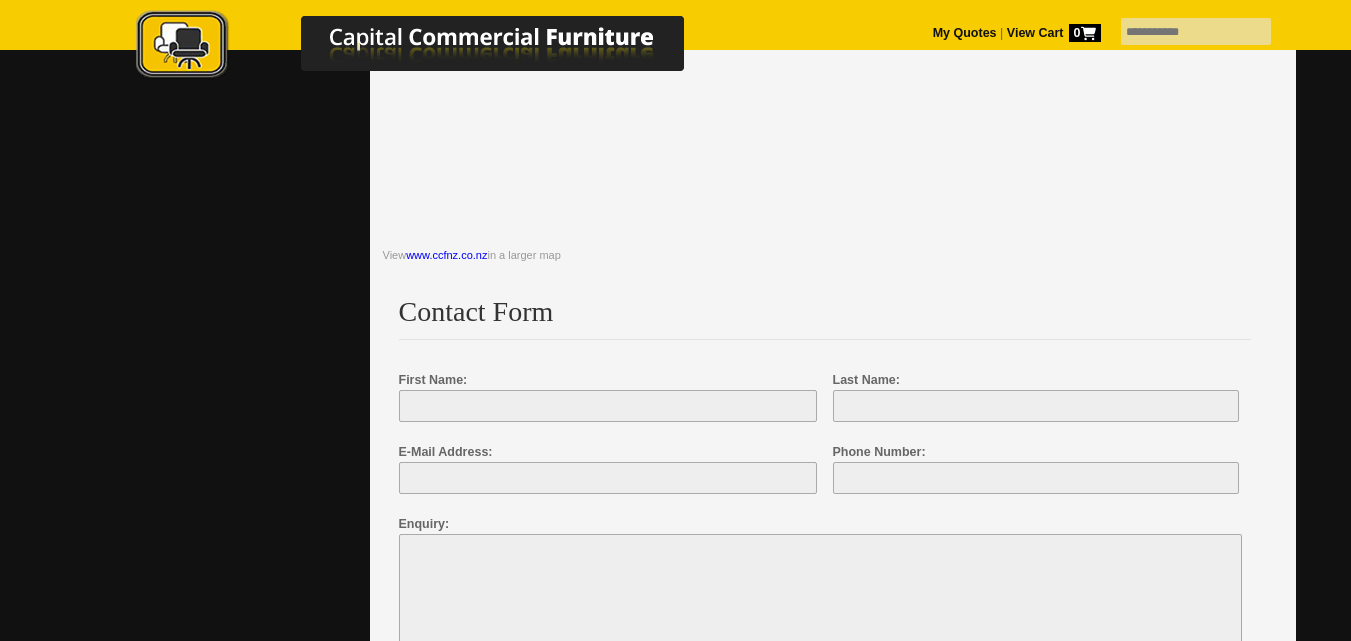type 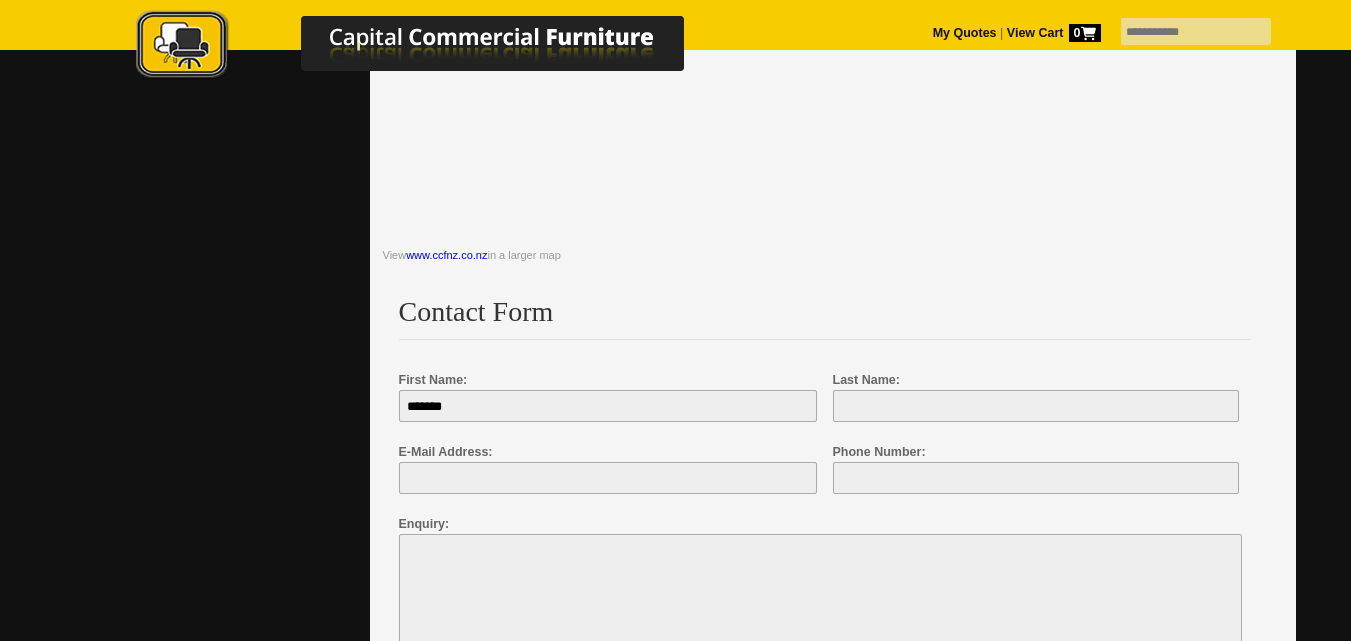 type on "*****" 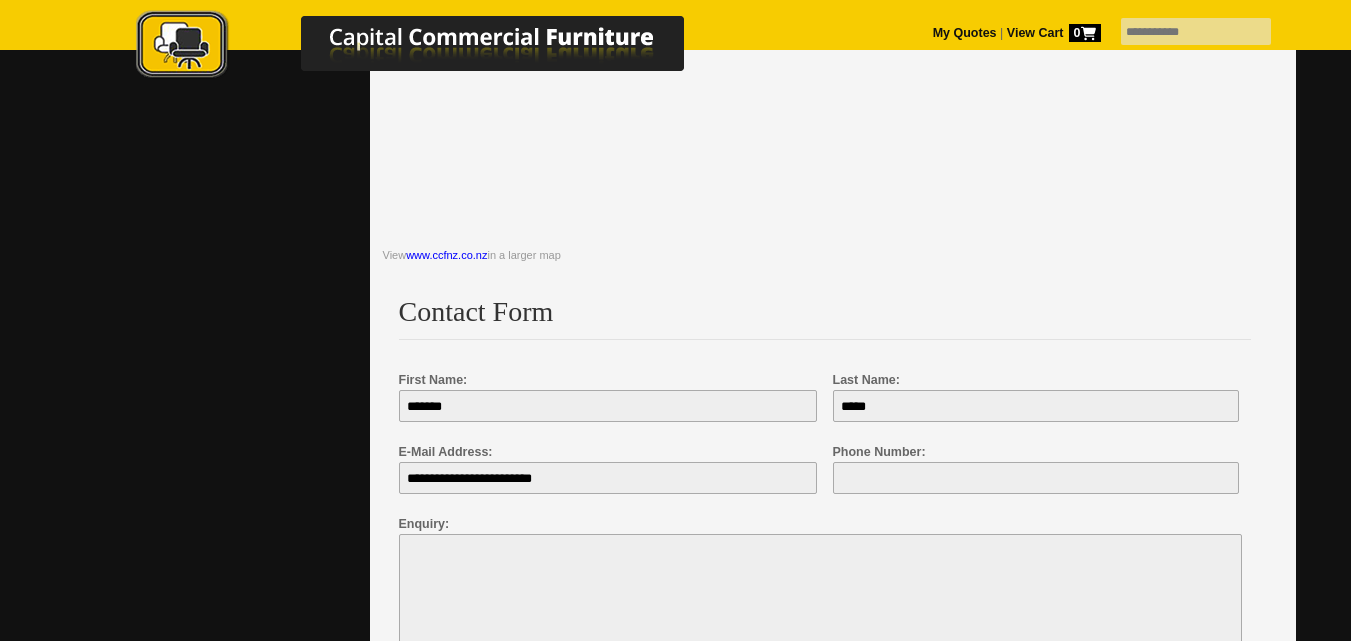 type on "**********" 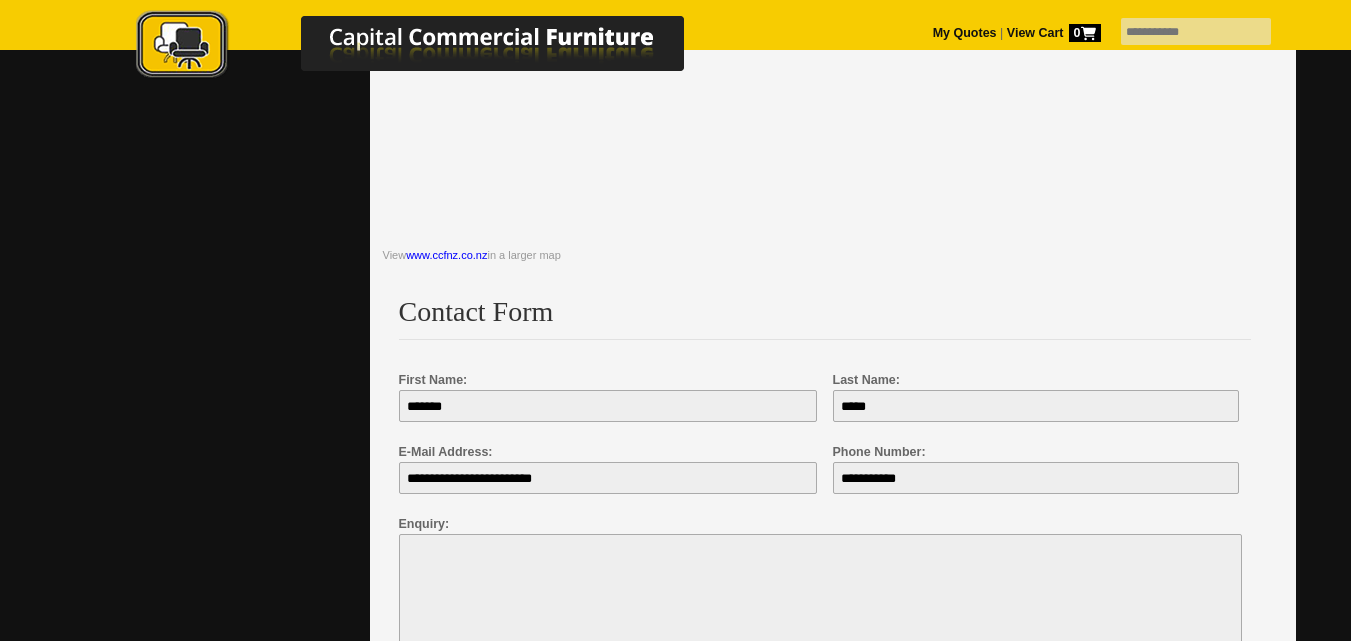 scroll, scrollTop: 1100, scrollLeft: 0, axis: vertical 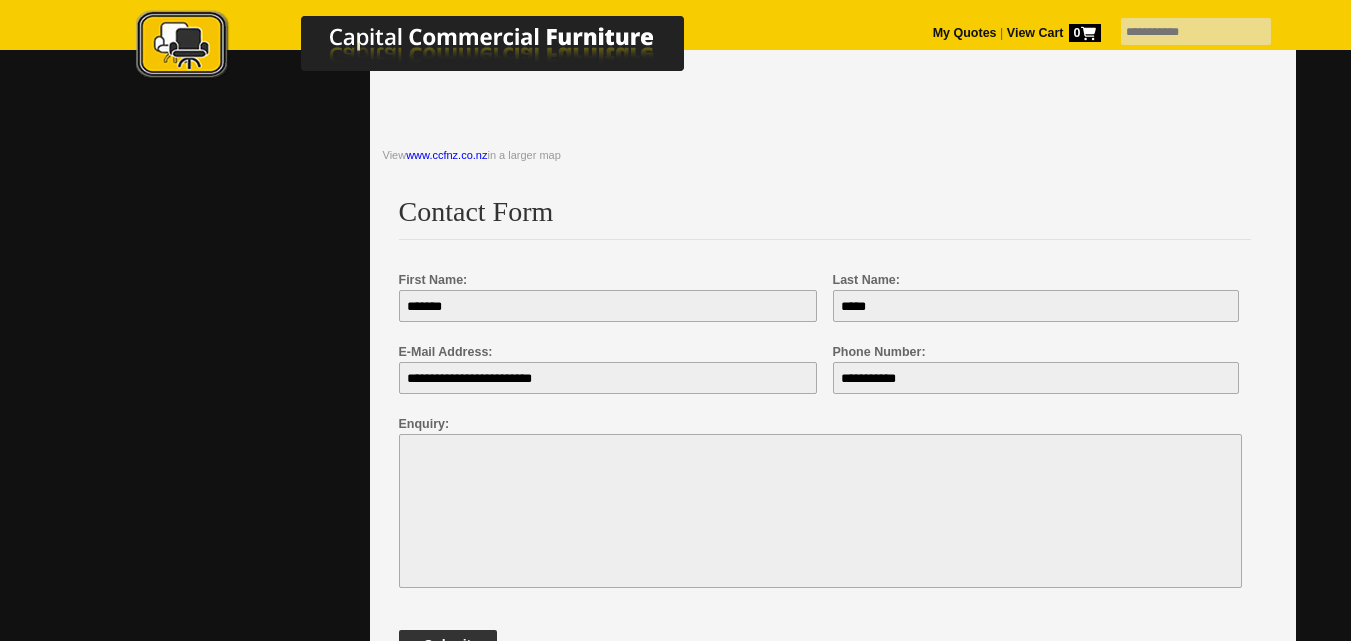 click at bounding box center [821, 511] 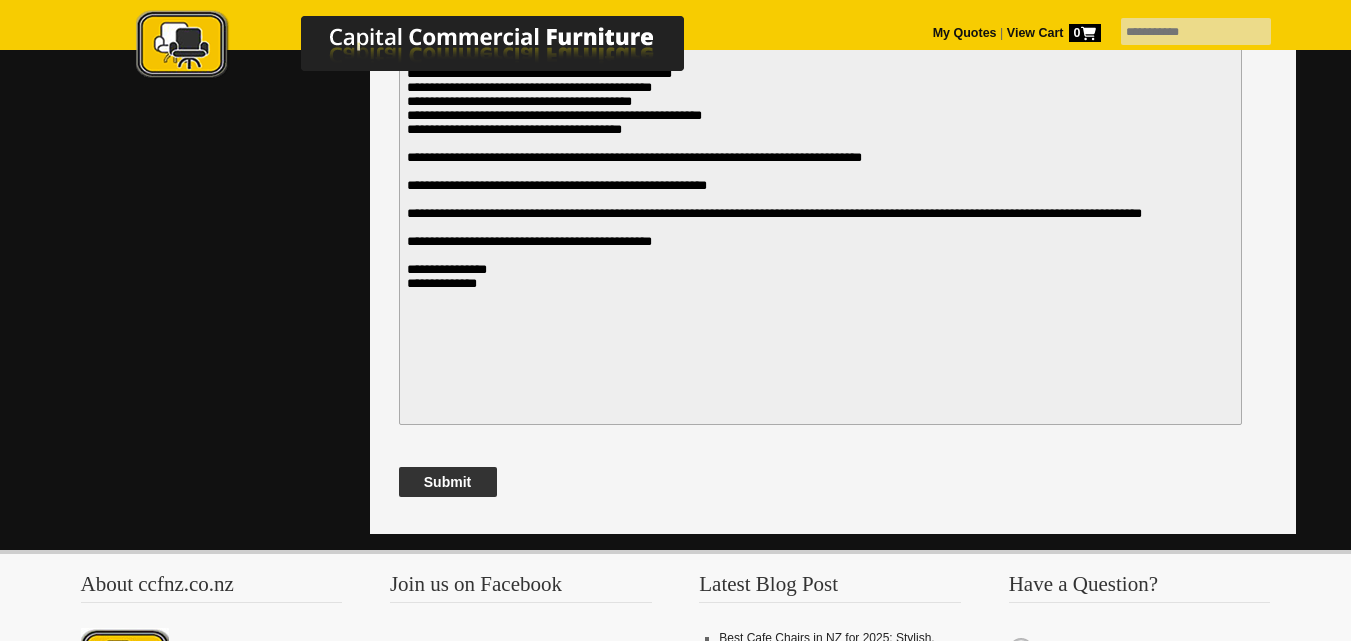 scroll, scrollTop: 2225, scrollLeft: 0, axis: vertical 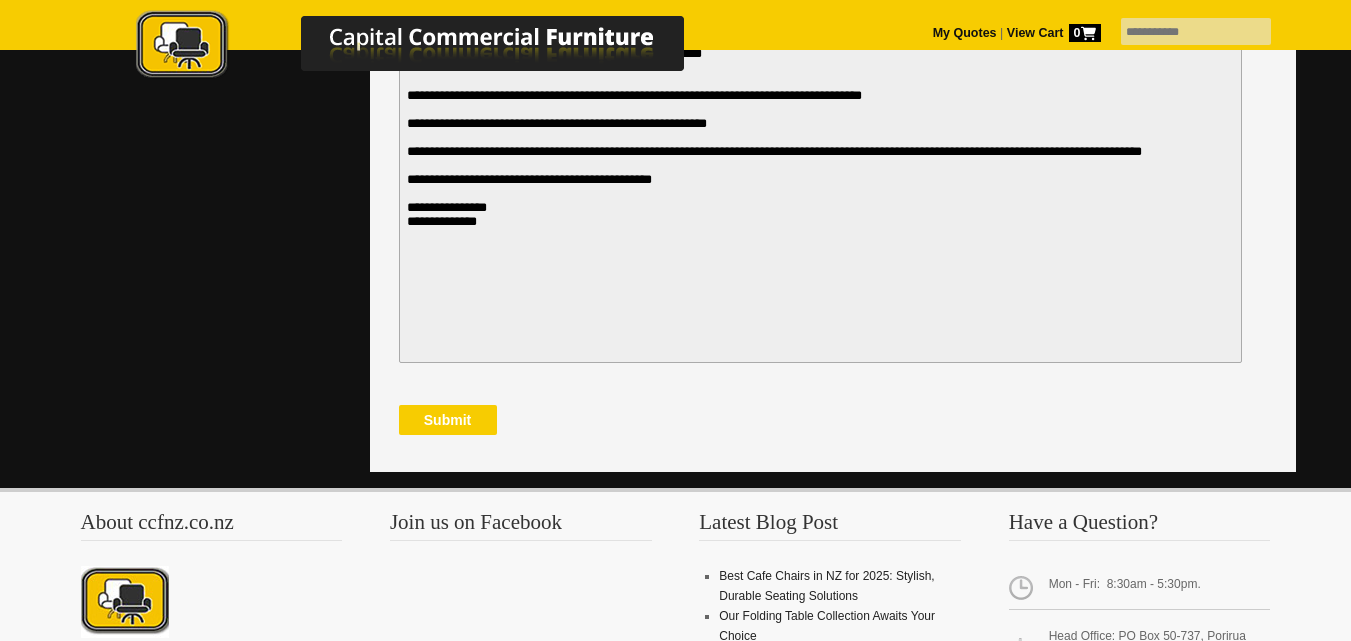type on "**********" 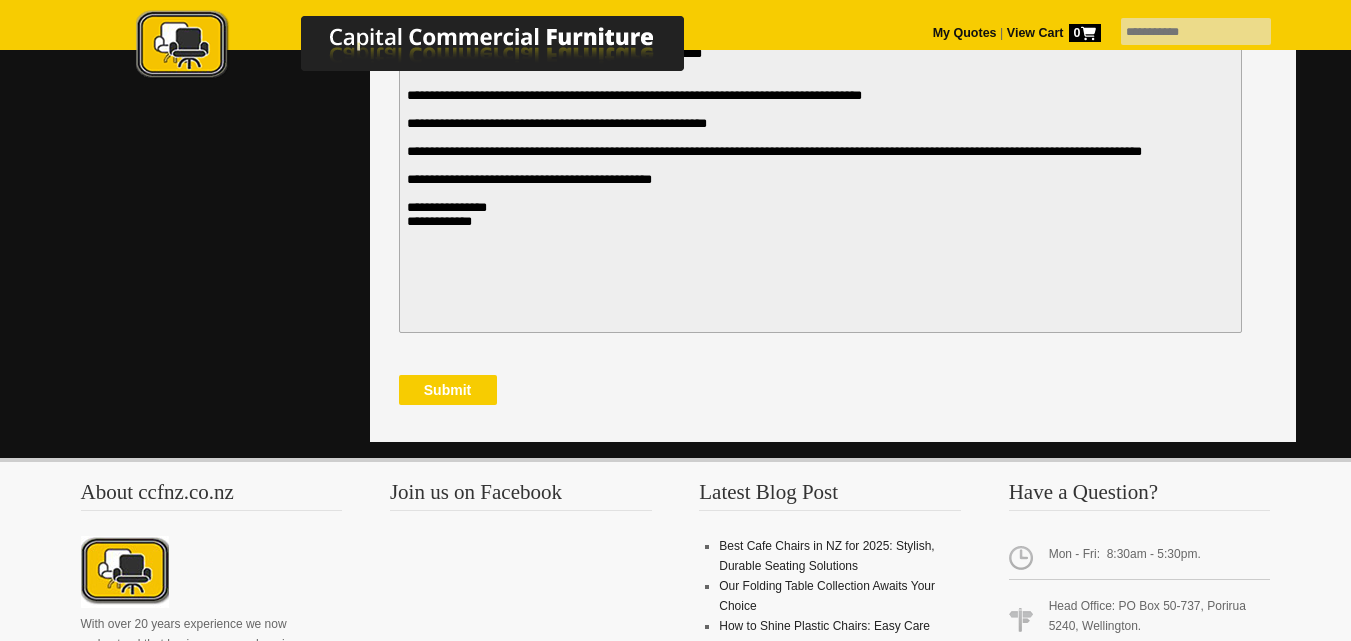 click on "**********" at bounding box center (833, -251) 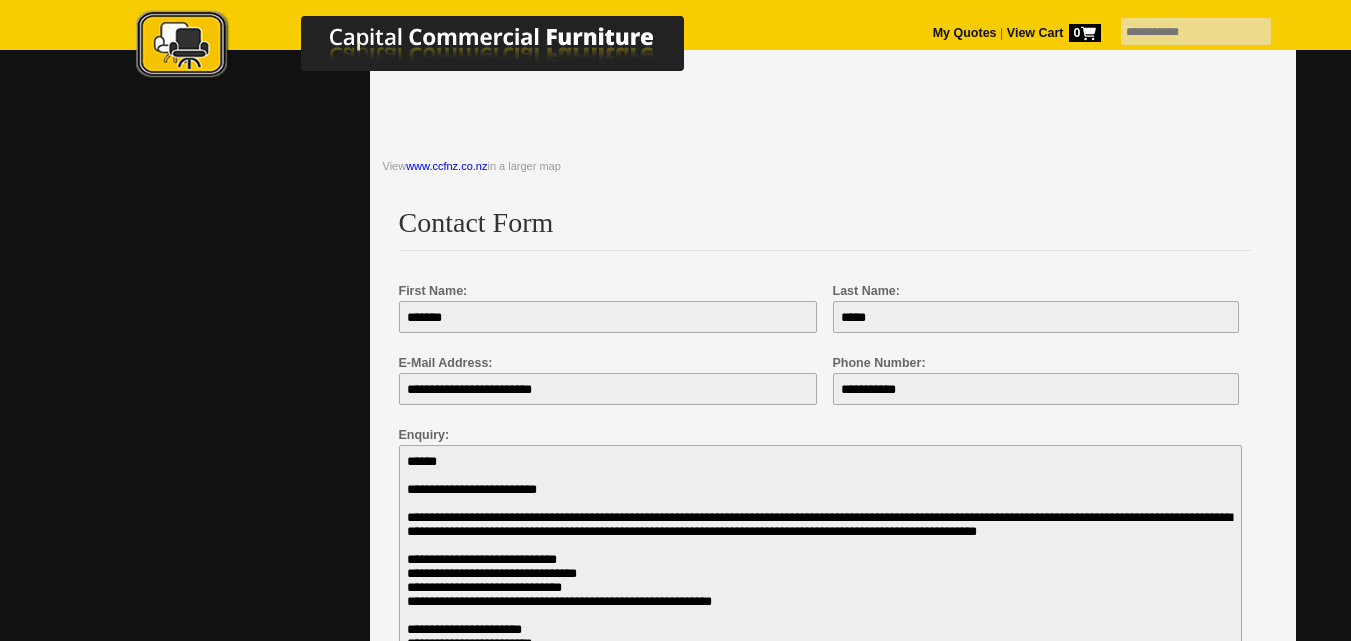 scroll, scrollTop: 1025, scrollLeft: 0, axis: vertical 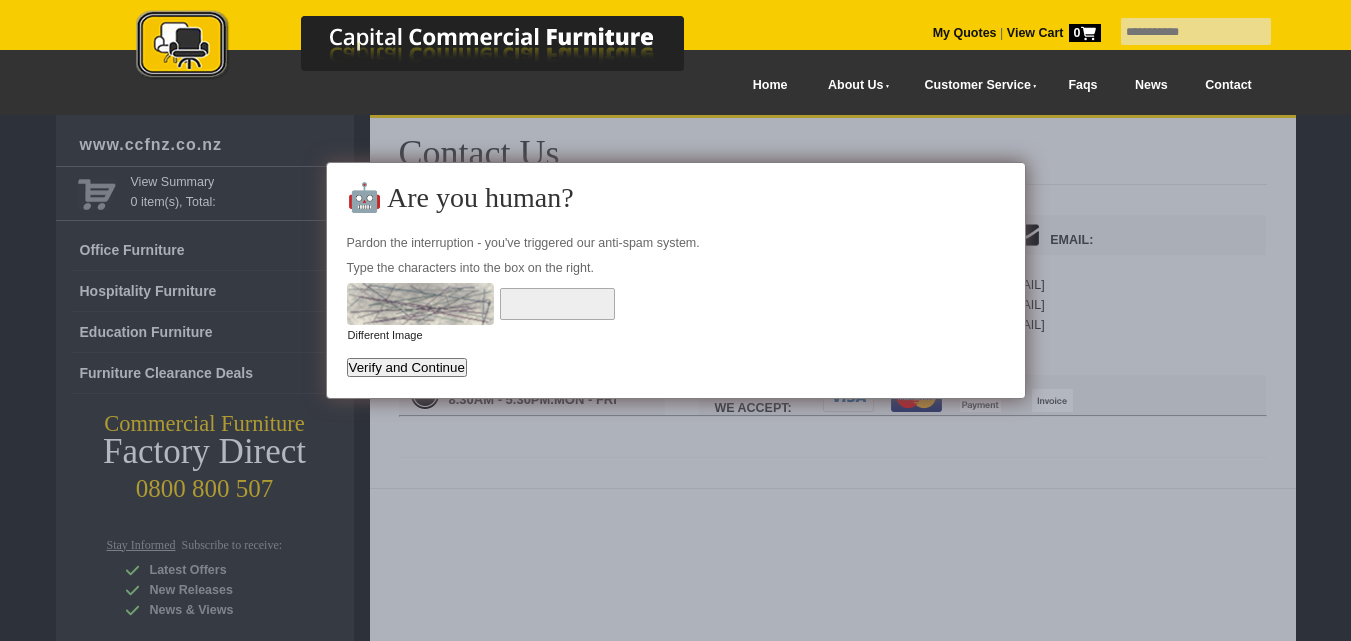 click at bounding box center (558, 304) 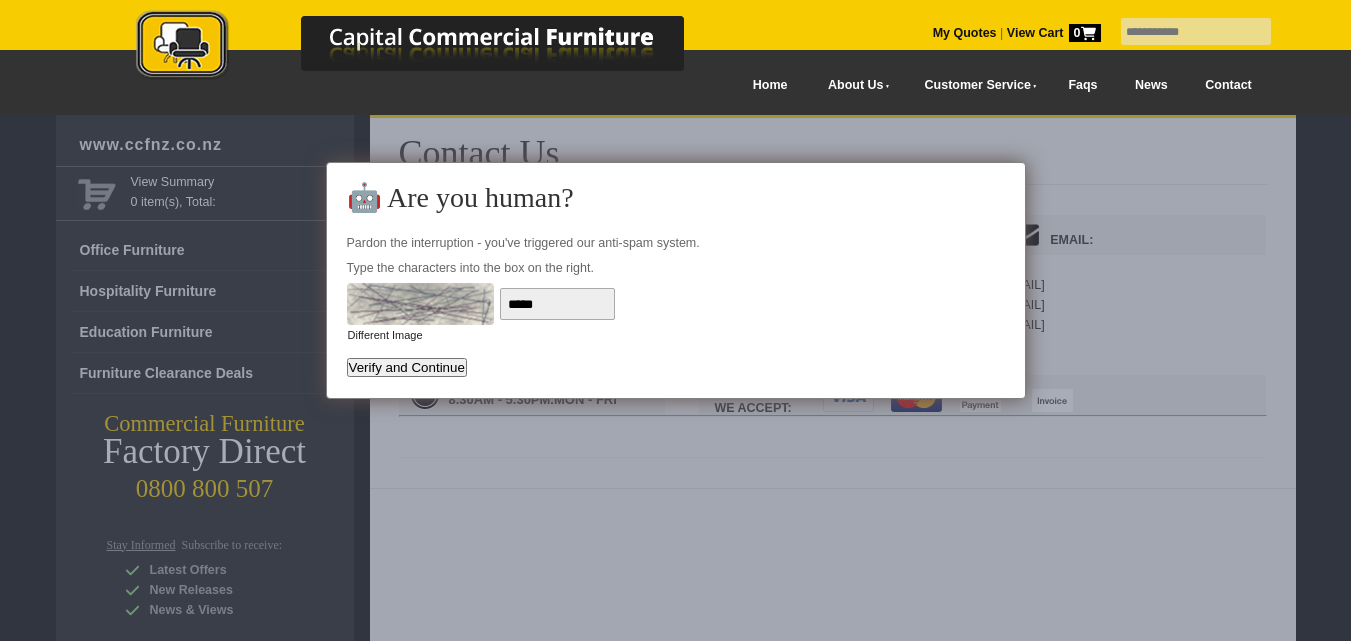 type on "*****" 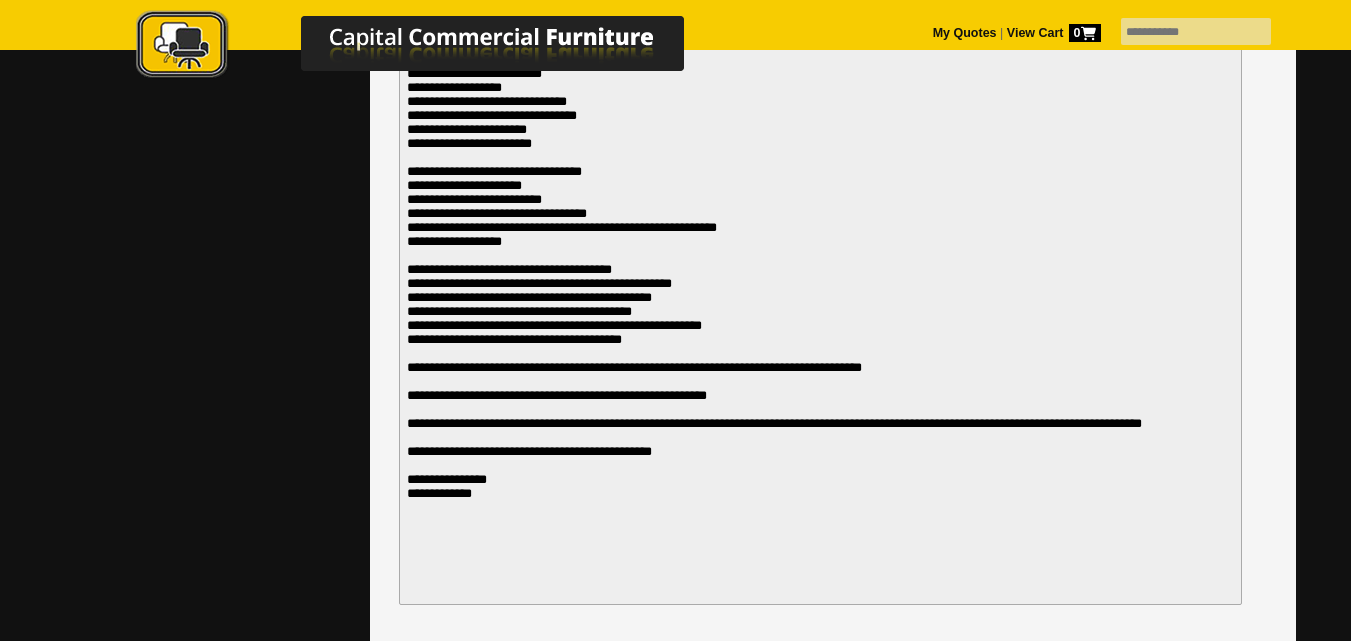 scroll, scrollTop: 2100, scrollLeft: 0, axis: vertical 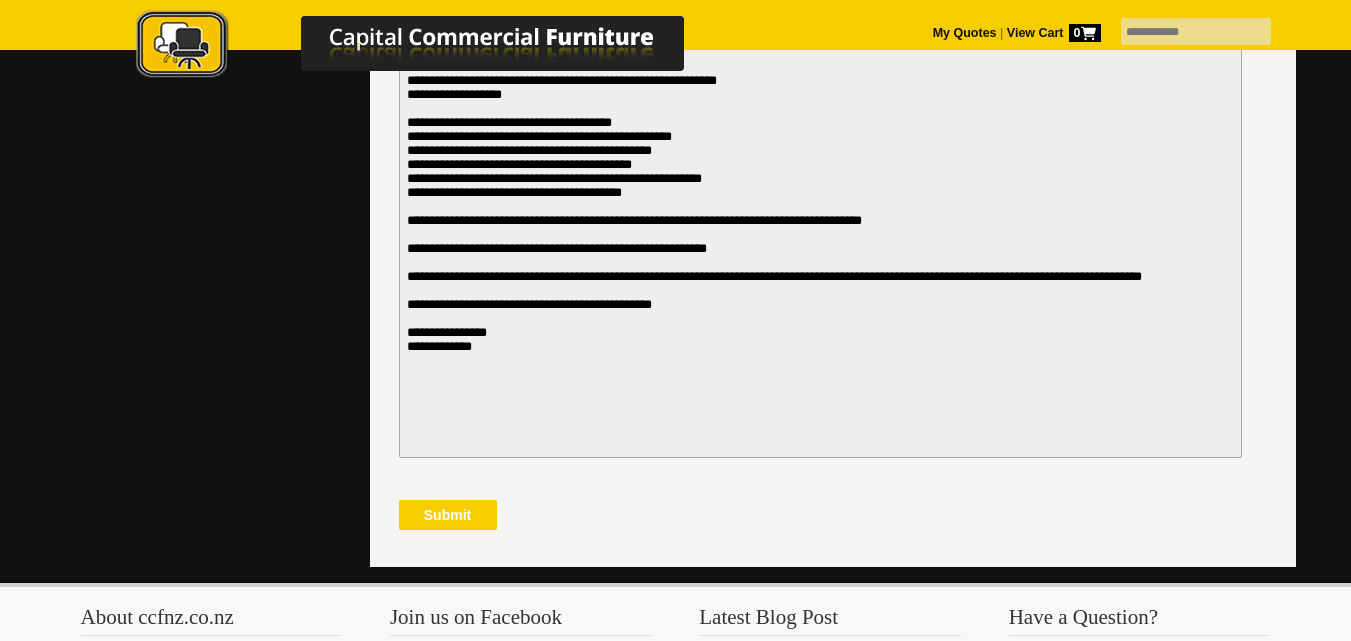 click on "Submit" at bounding box center (448, 515) 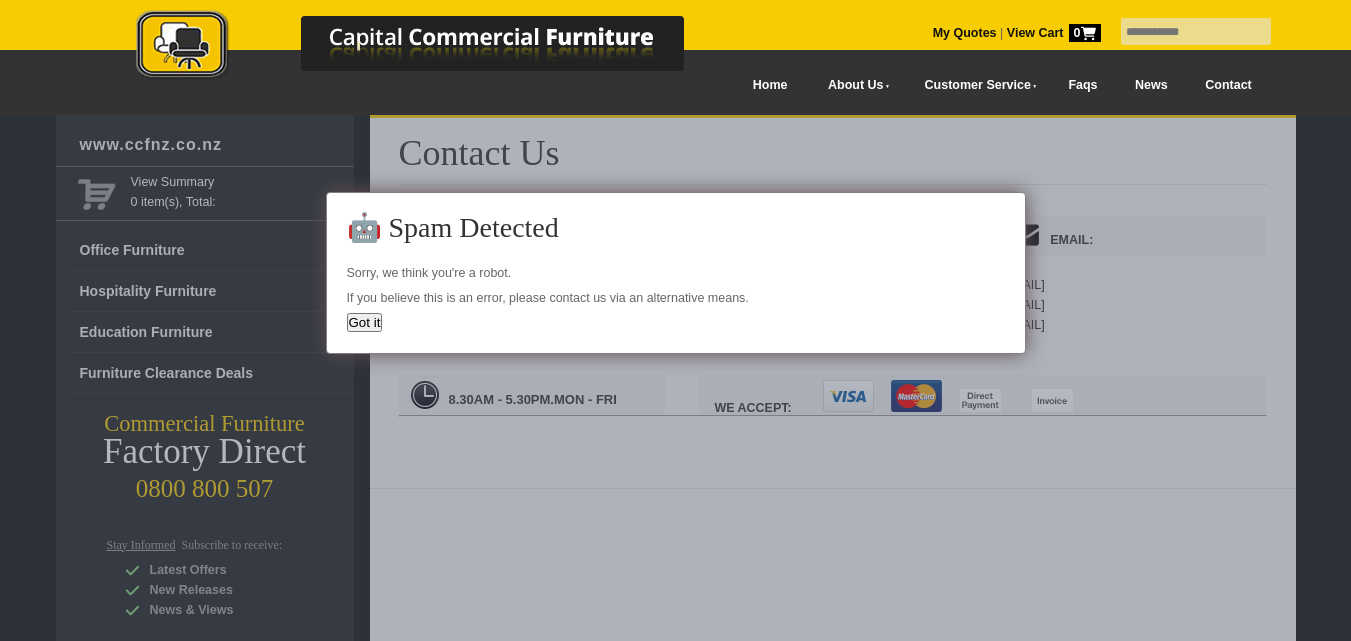 scroll, scrollTop: 0, scrollLeft: 0, axis: both 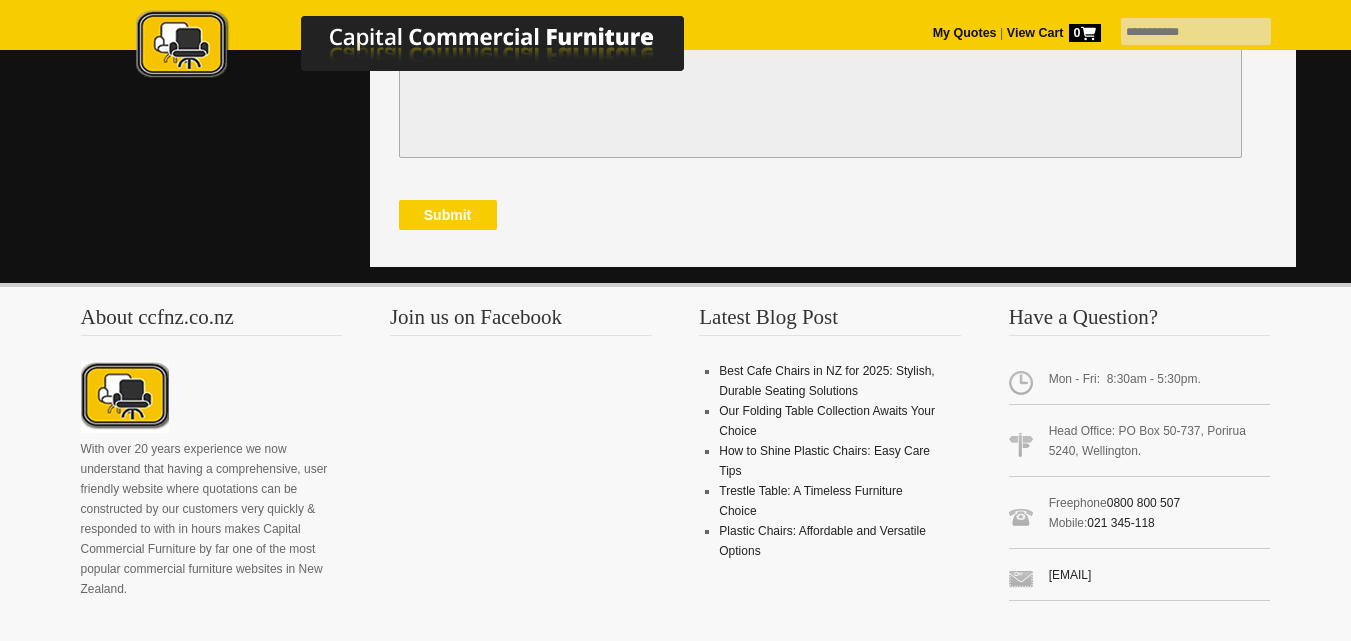 click on "Submit" at bounding box center (448, 215) 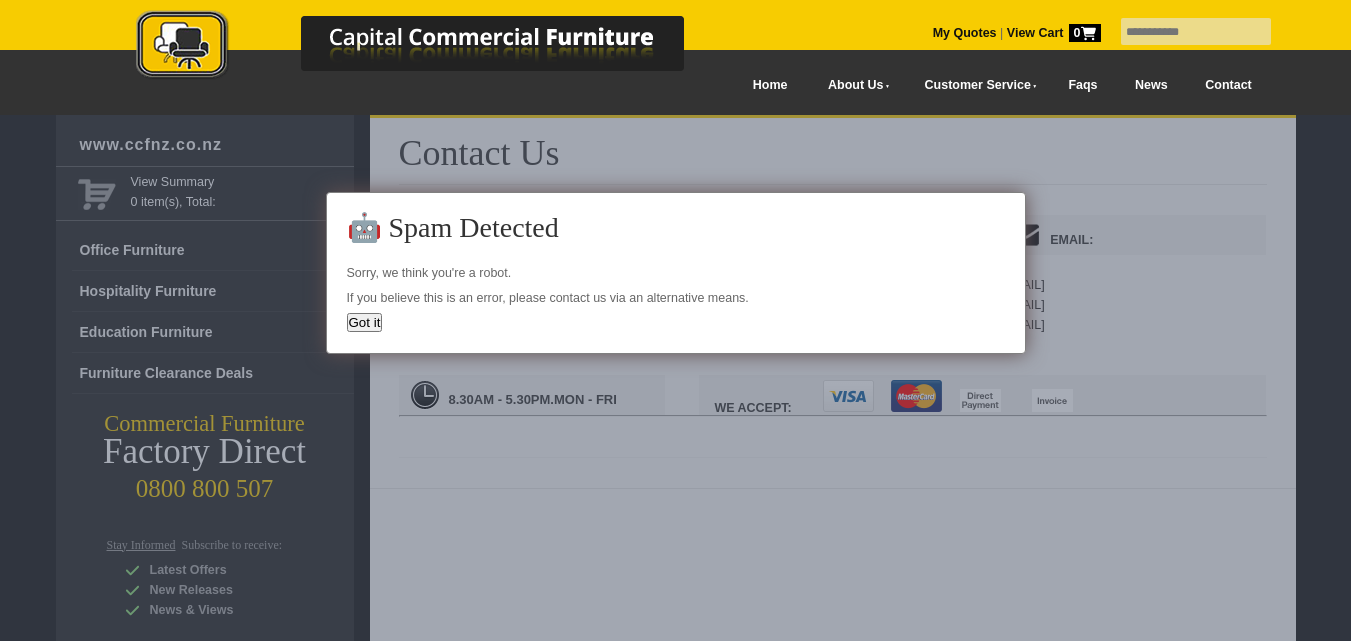 scroll, scrollTop: 0, scrollLeft: 0, axis: both 